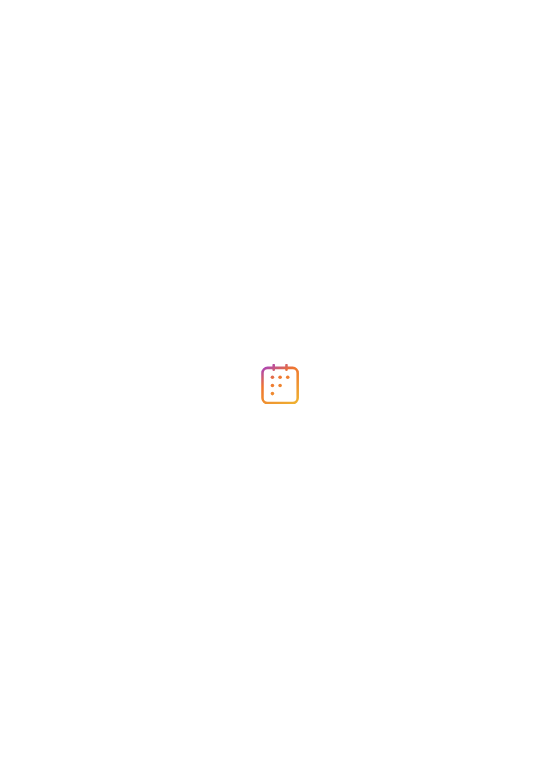 scroll, scrollTop: 0, scrollLeft: 0, axis: both 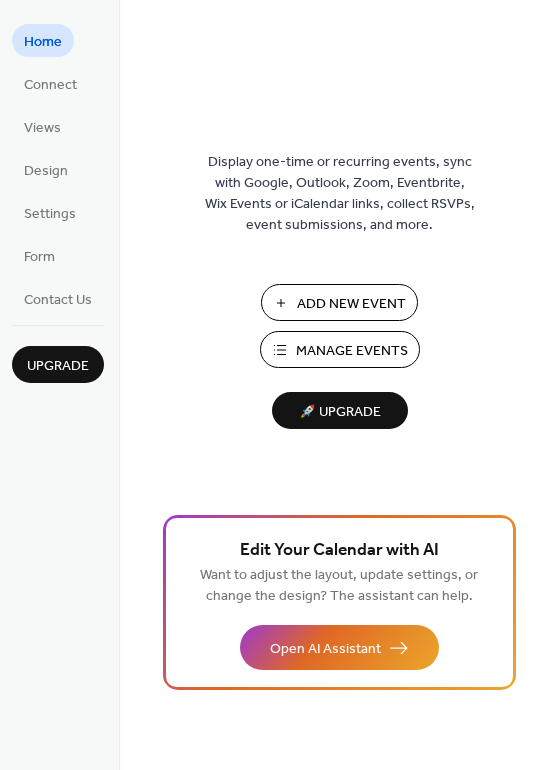 click on "Add New Event" at bounding box center [351, 304] 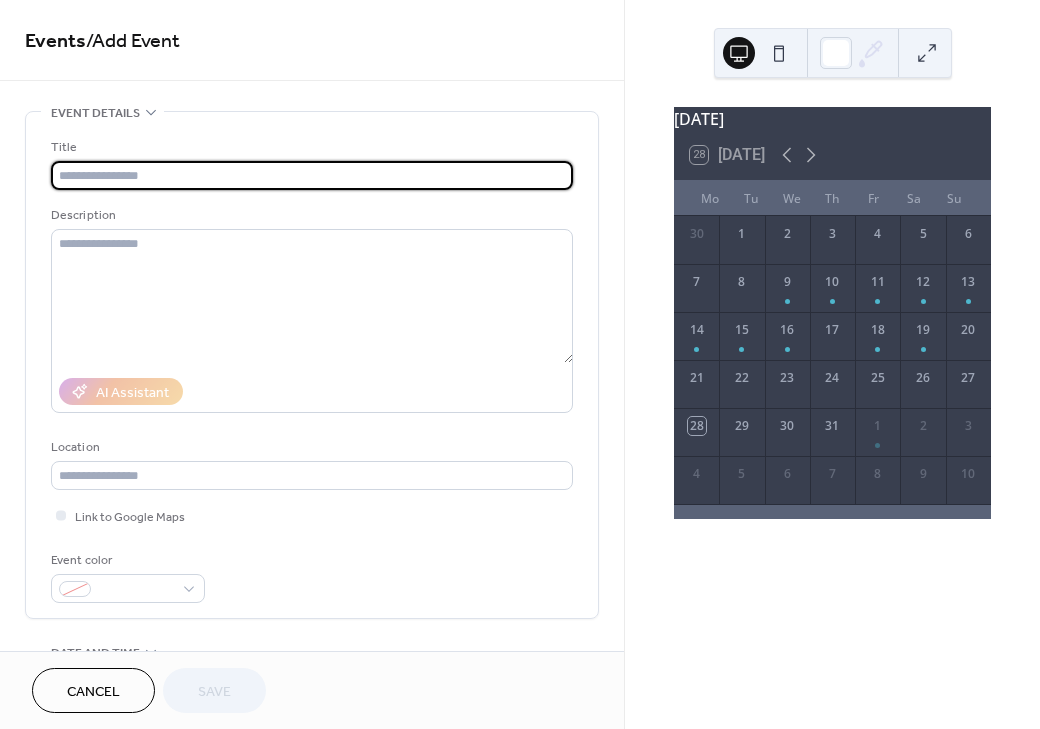 scroll, scrollTop: 0, scrollLeft: 0, axis: both 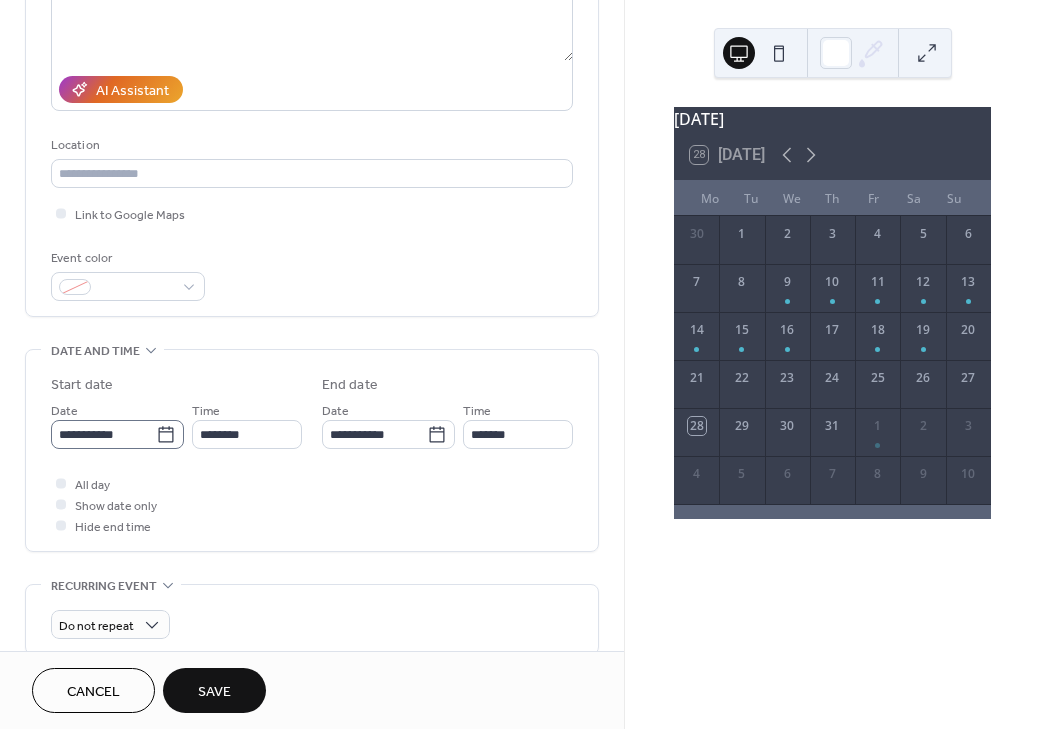 type on "**********" 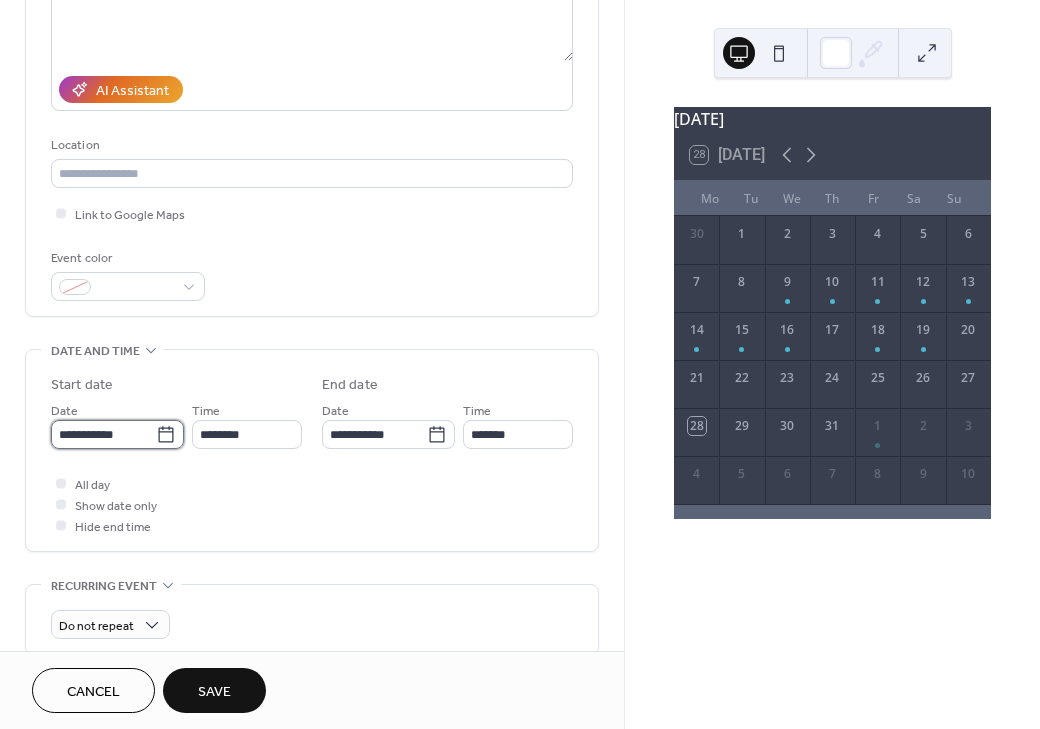 click on "**********" at bounding box center [103, 434] 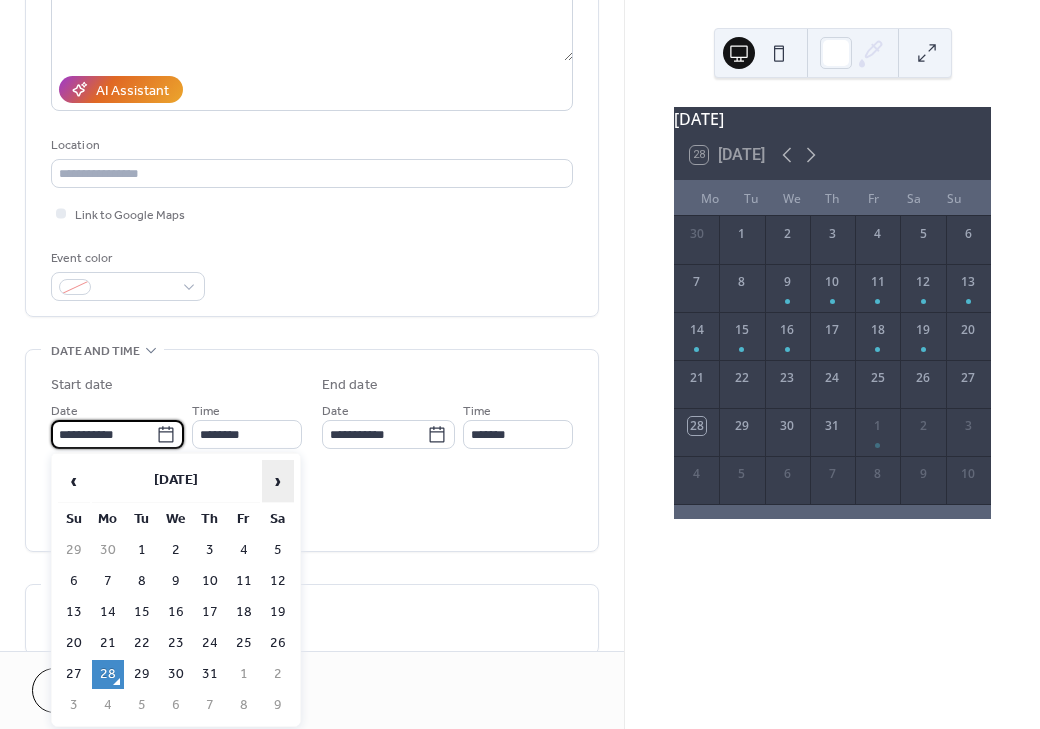 click on "›" at bounding box center (278, 481) 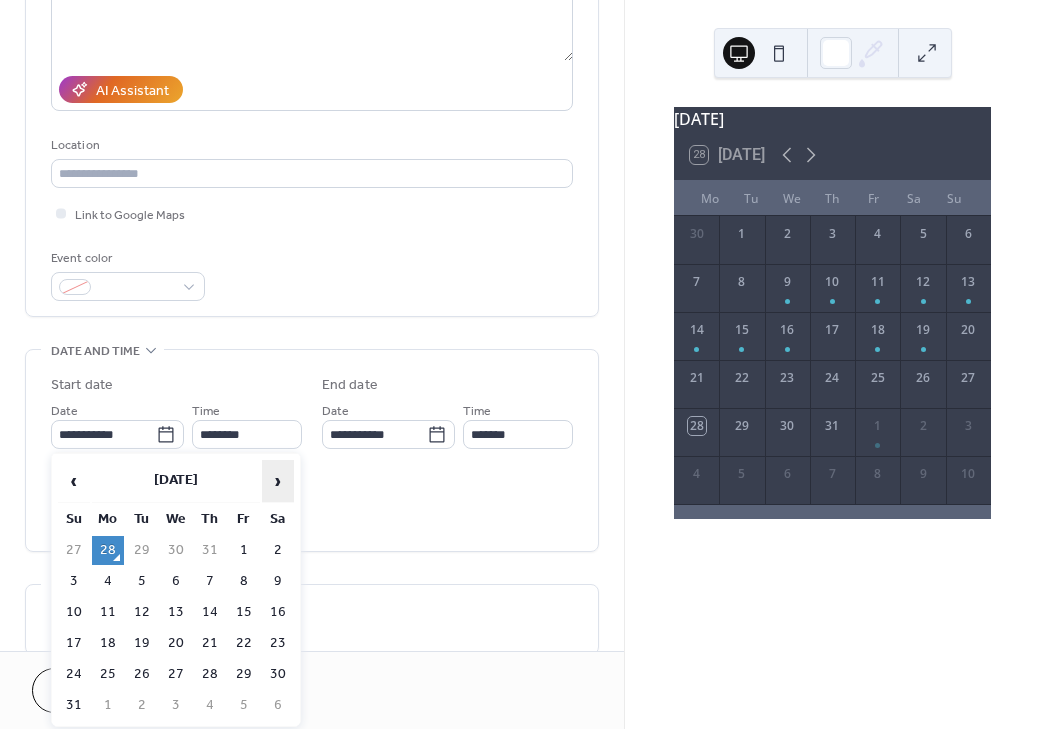 click on "›" at bounding box center (278, 481) 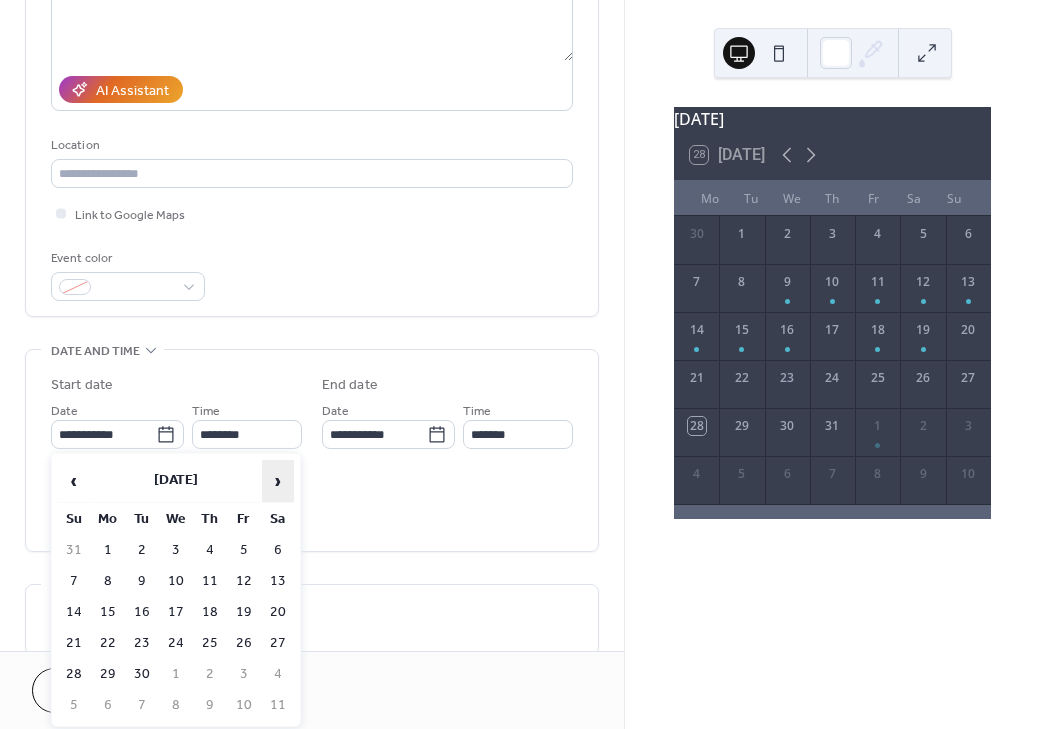 click on "›" at bounding box center [278, 481] 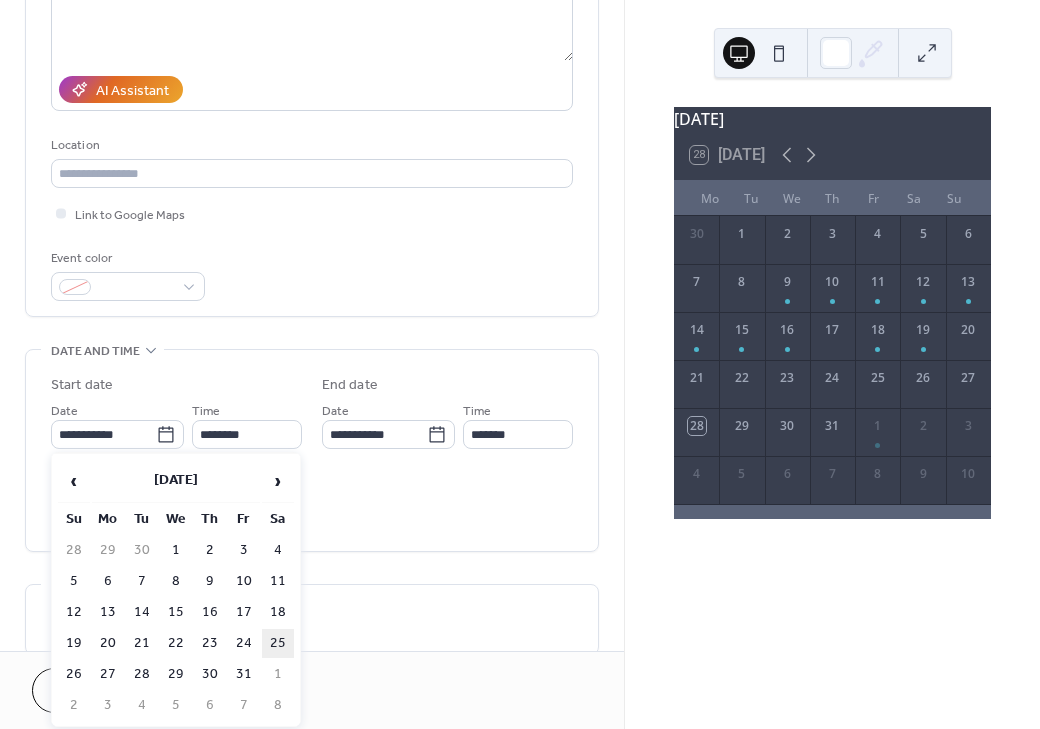 click on "25" at bounding box center [278, 643] 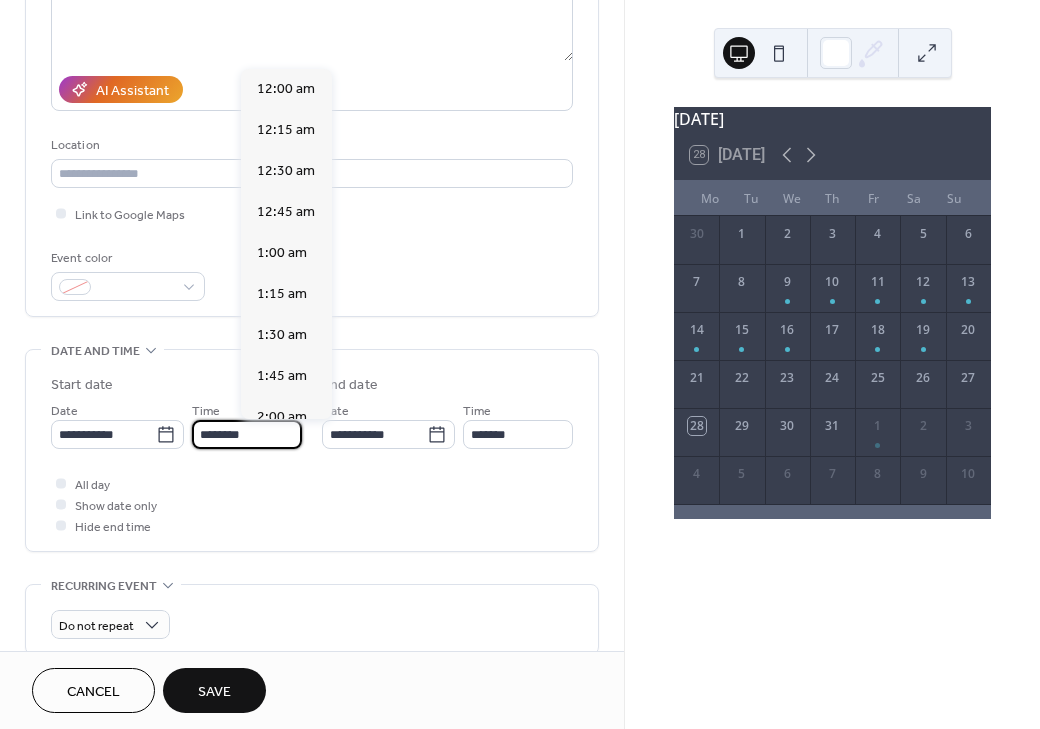 scroll, scrollTop: 1950, scrollLeft: 0, axis: vertical 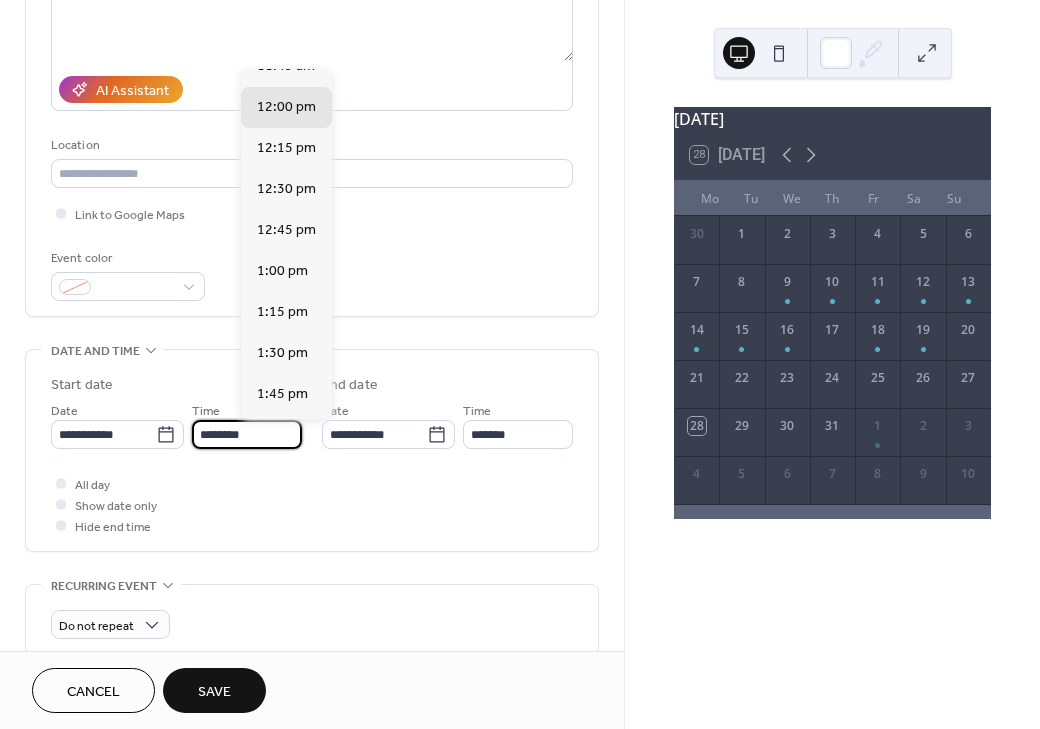 drag, startPoint x: 292, startPoint y: 430, endPoint x: 238, endPoint y: 437, distance: 54.451813 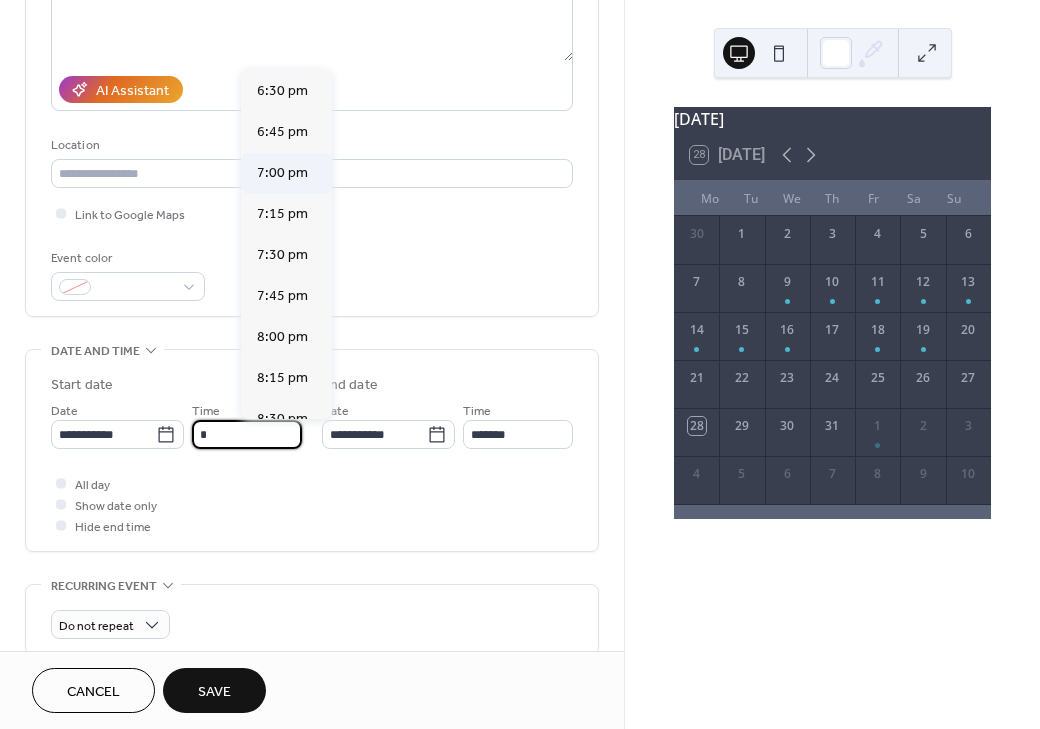 scroll, scrollTop: 3118, scrollLeft: 0, axis: vertical 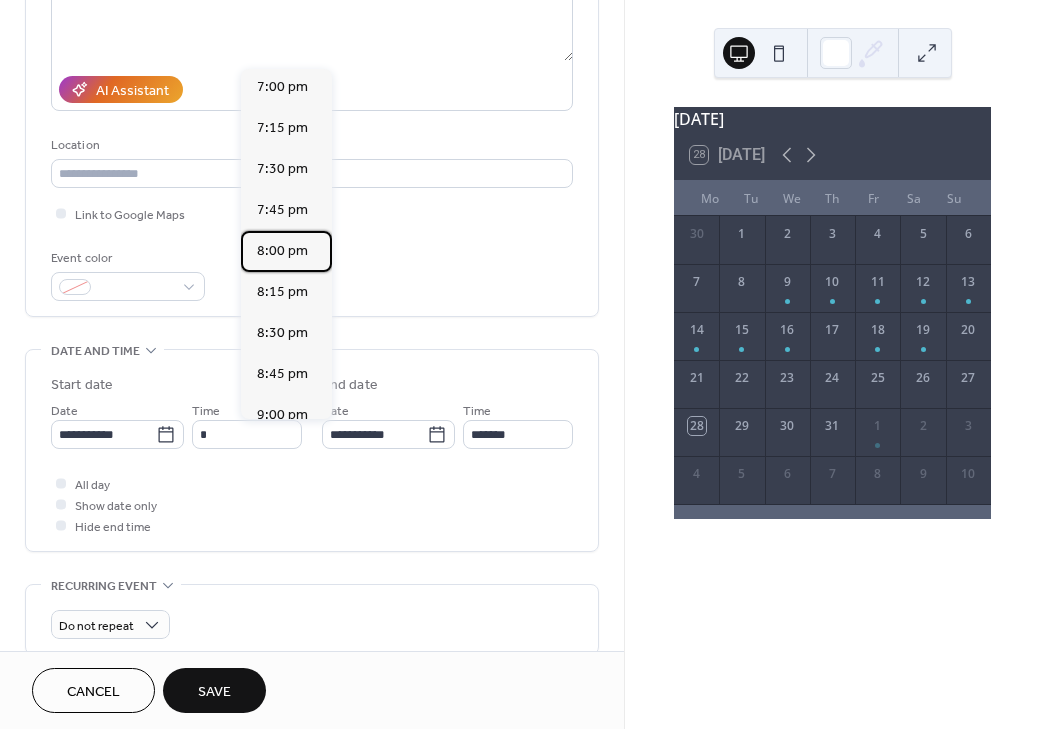 click on "8:00 pm" at bounding box center (282, 250) 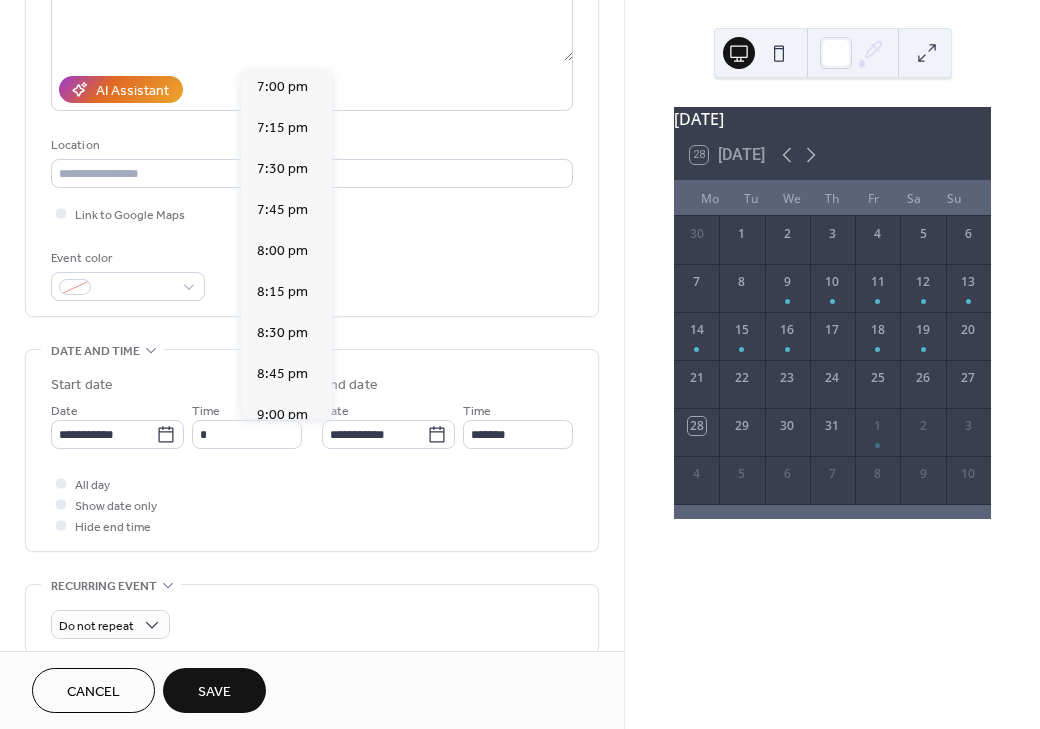type on "*******" 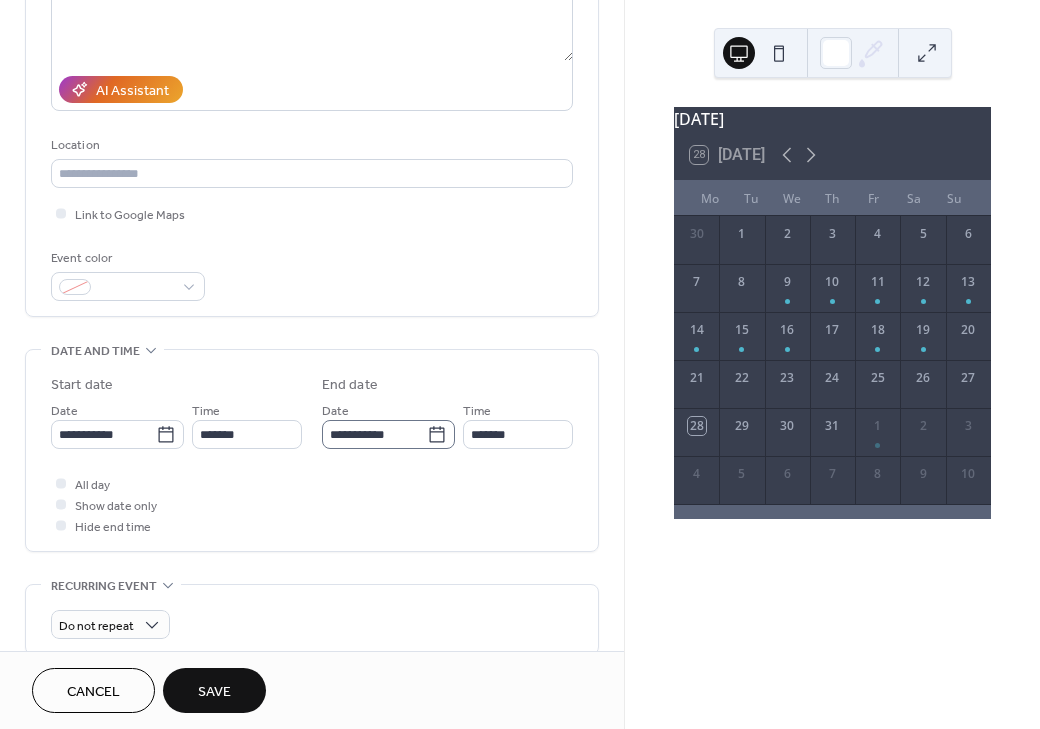 click 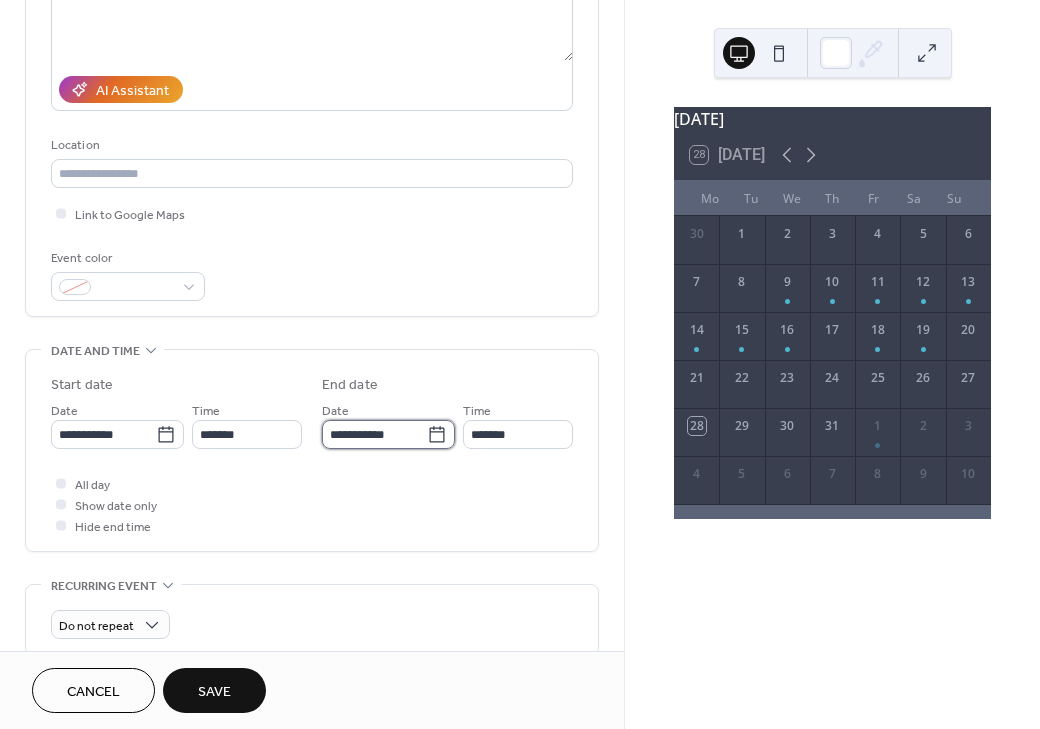 click on "**********" at bounding box center (374, 434) 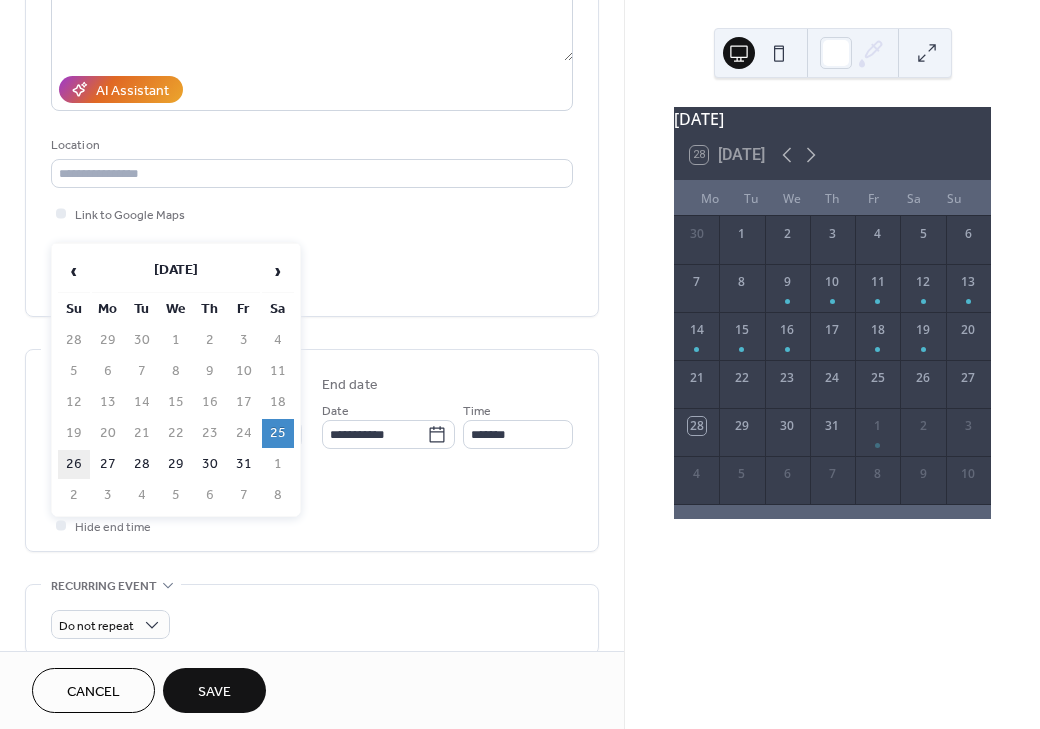 click on "26" at bounding box center (74, 464) 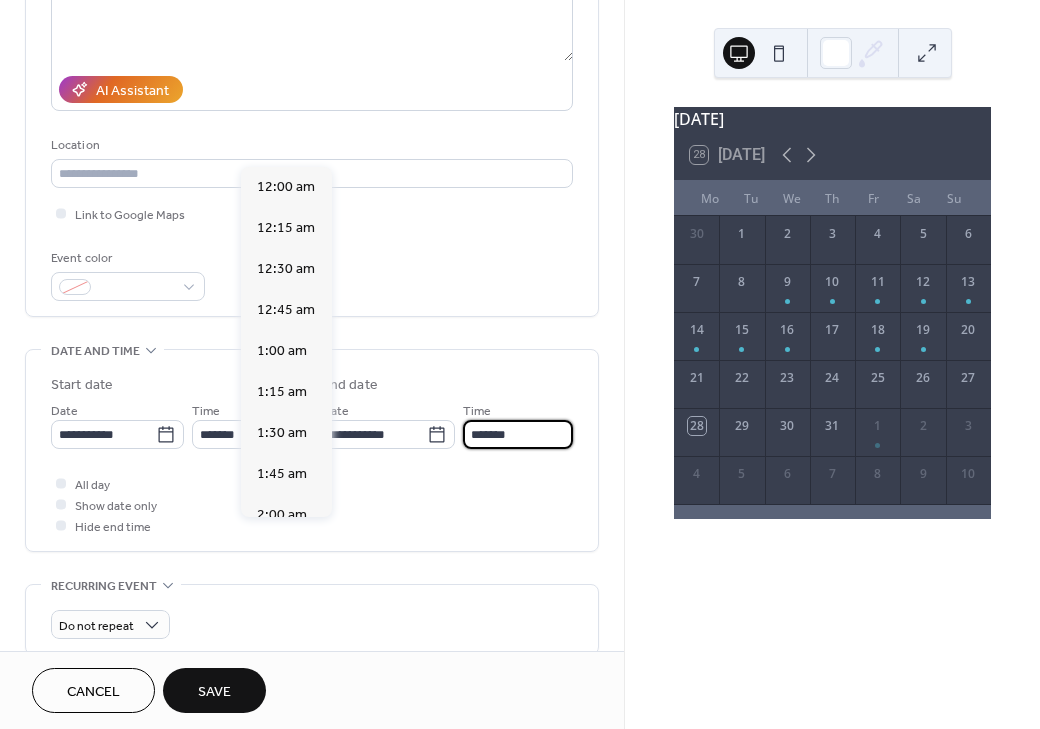click on "*******" at bounding box center [518, 434] 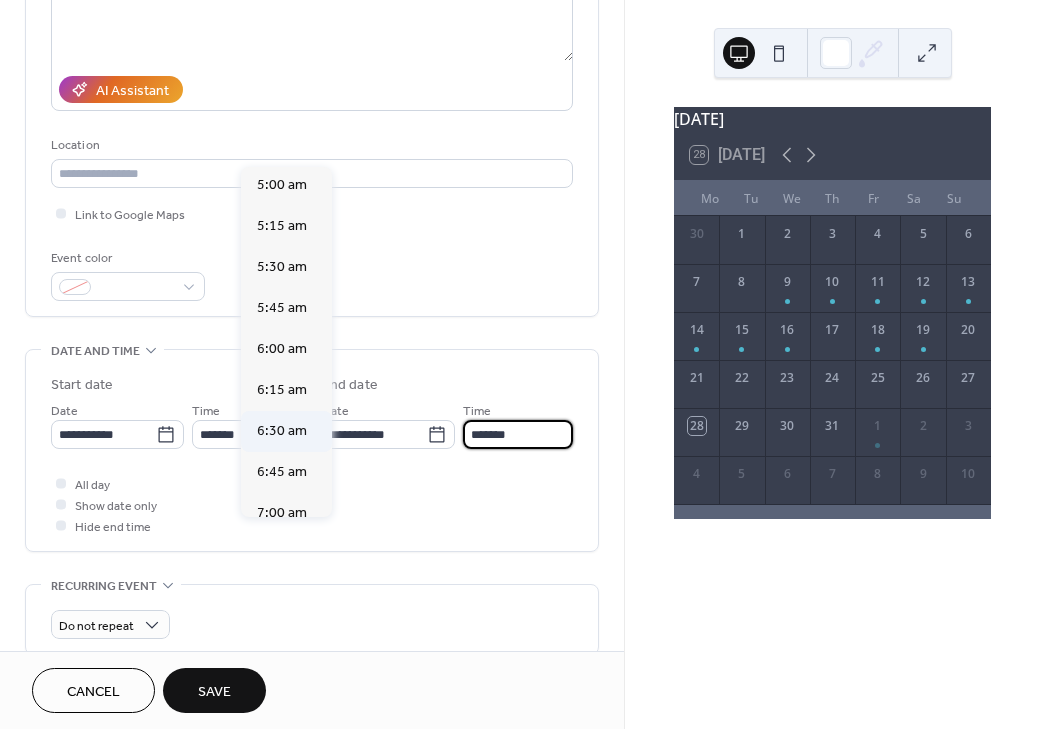 scroll, scrollTop: 0, scrollLeft: 0, axis: both 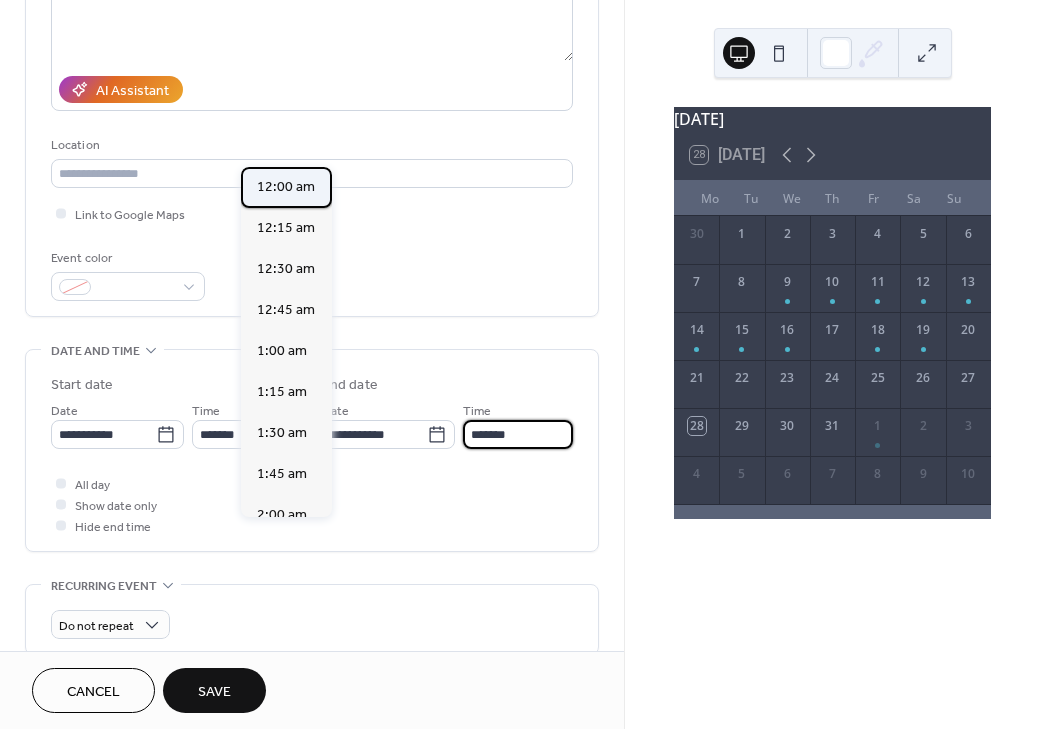 click on "12:00 am" at bounding box center (286, 186) 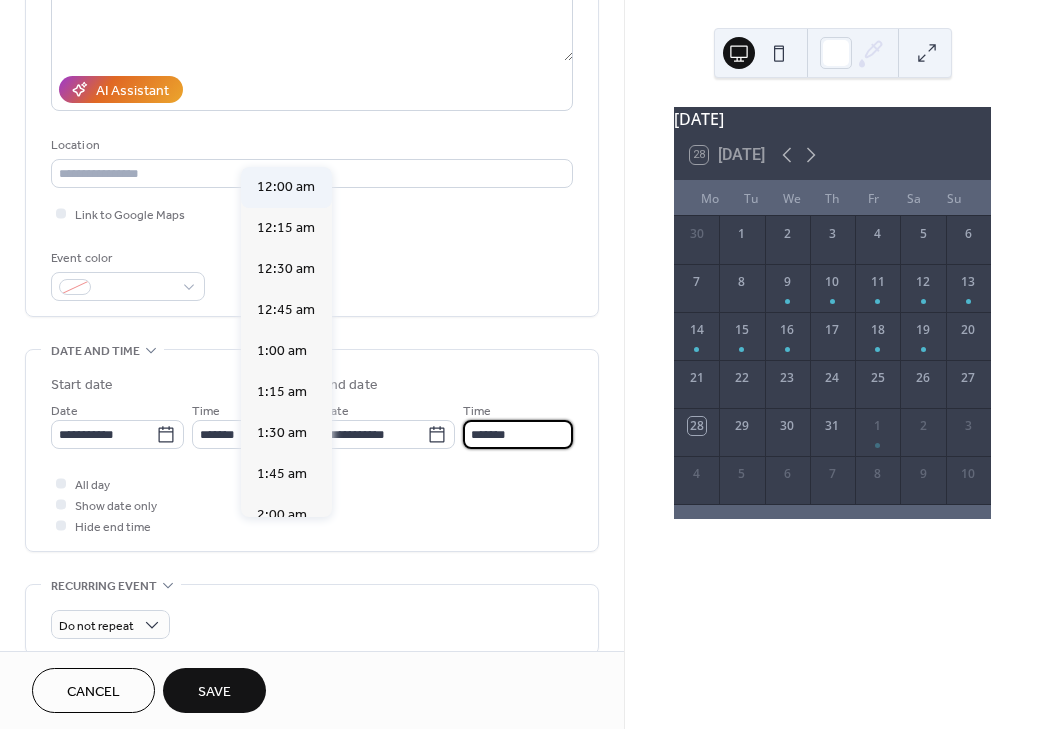 type on "********" 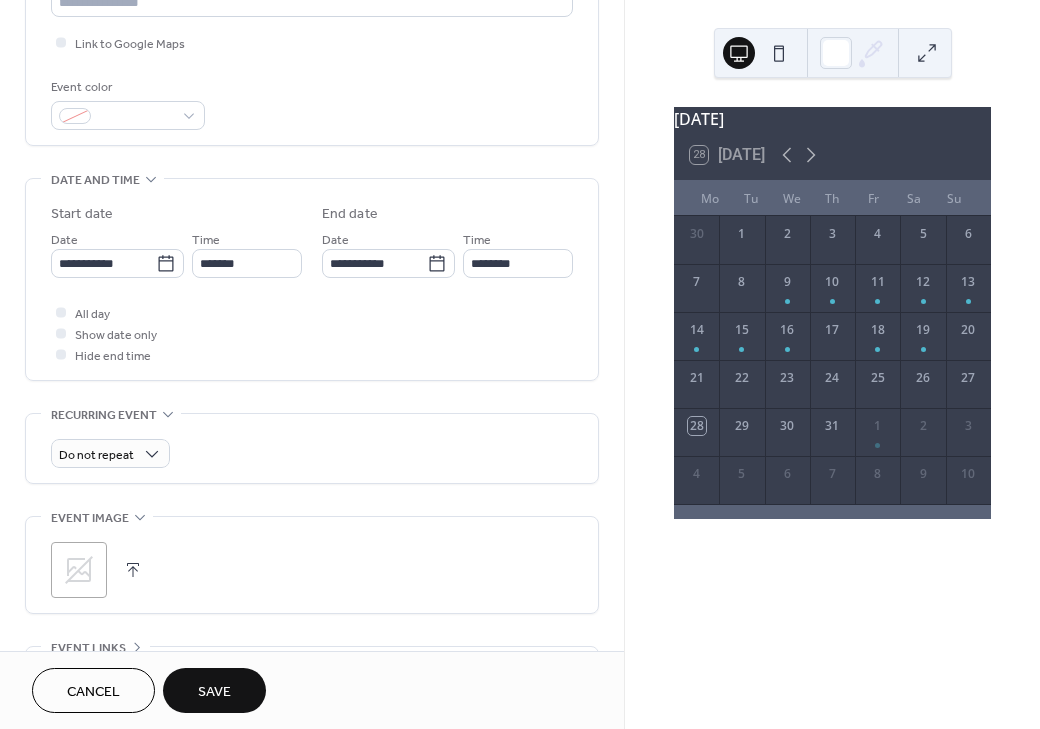 scroll, scrollTop: 606, scrollLeft: 0, axis: vertical 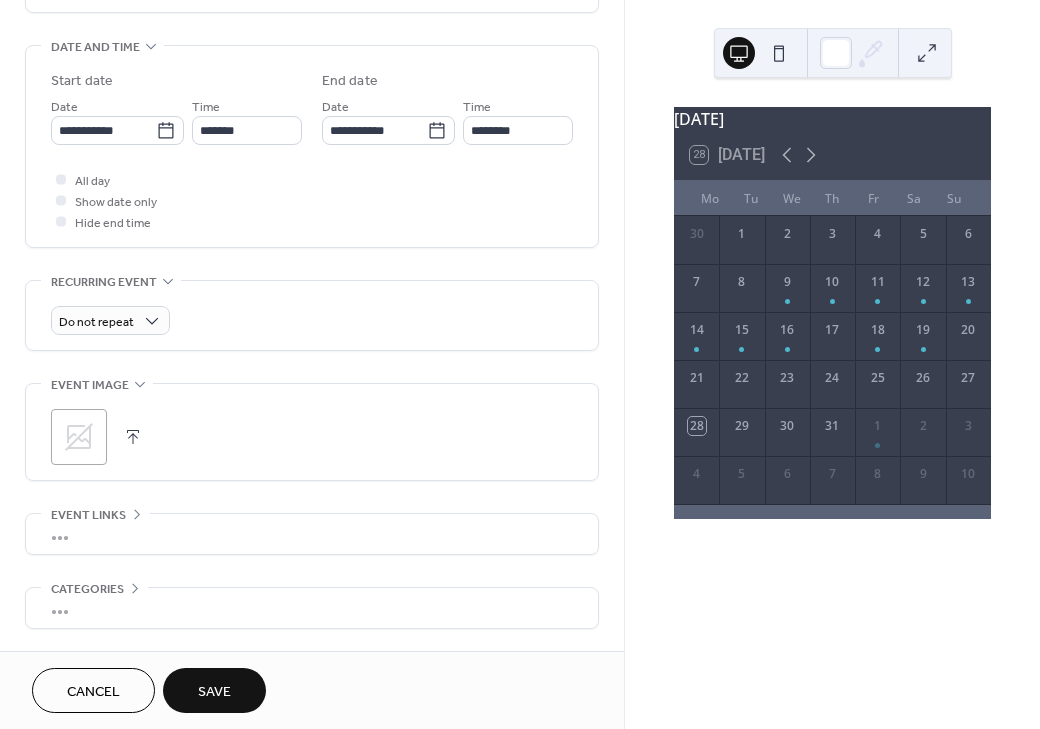 click on "Save" at bounding box center (214, 692) 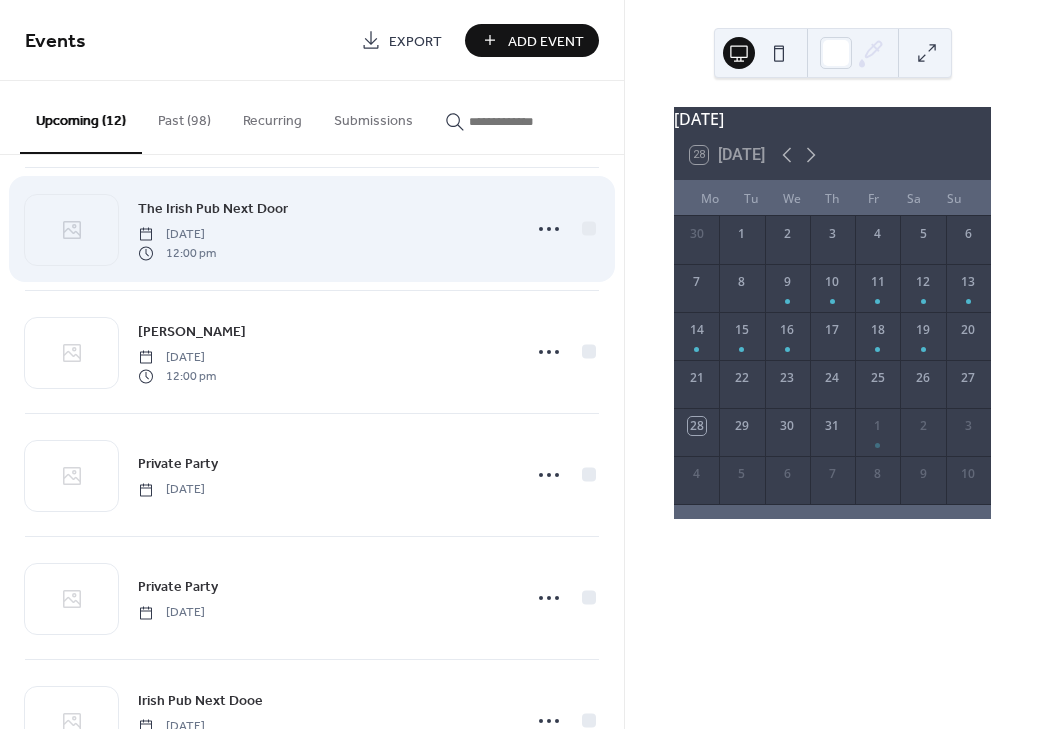 scroll, scrollTop: 606, scrollLeft: 0, axis: vertical 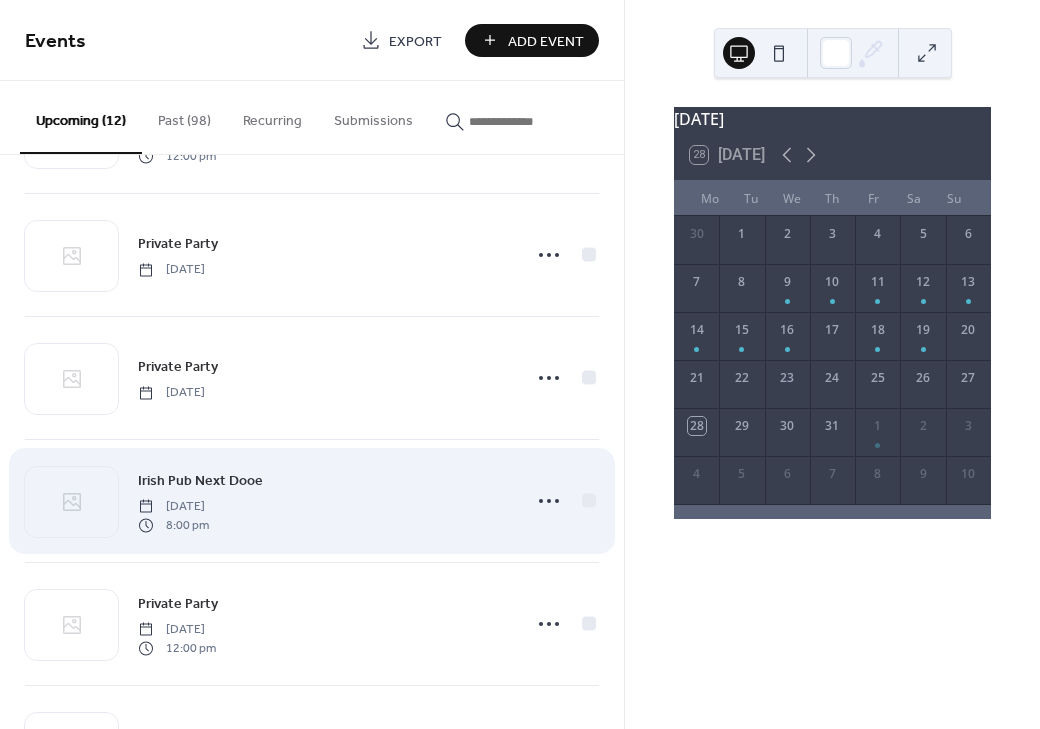 click on "Irish Pub Next Dooe [DATE] 8:00 pm" at bounding box center [323, 501] 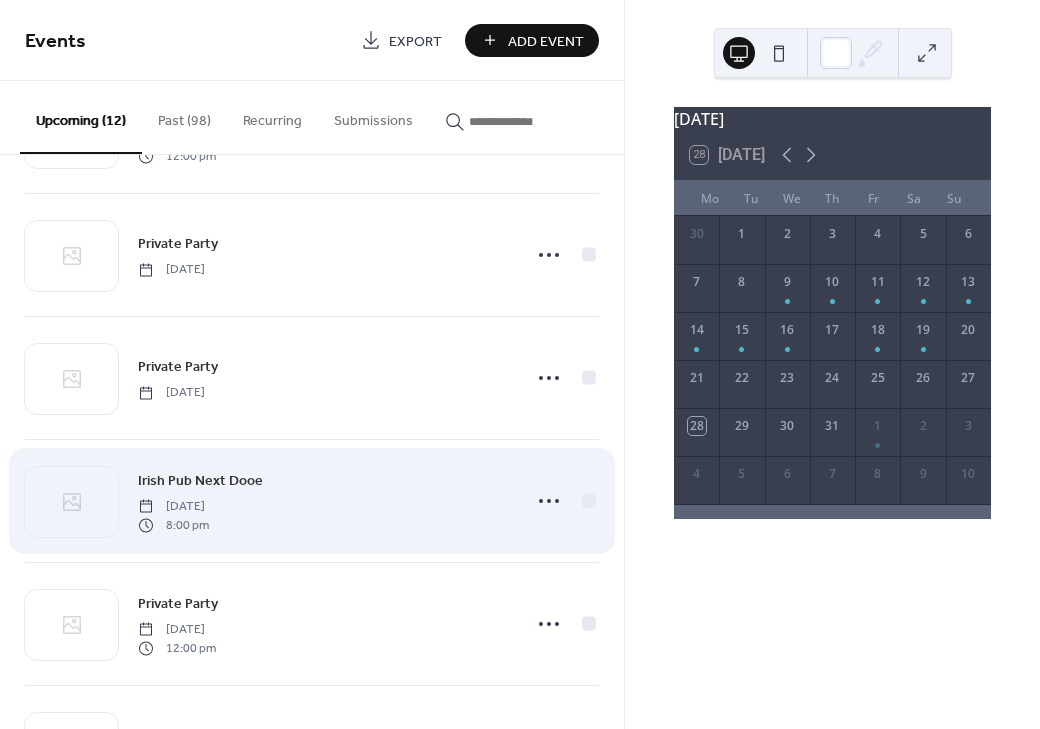 click on "Irish Pub Next Dooe" at bounding box center [200, 481] 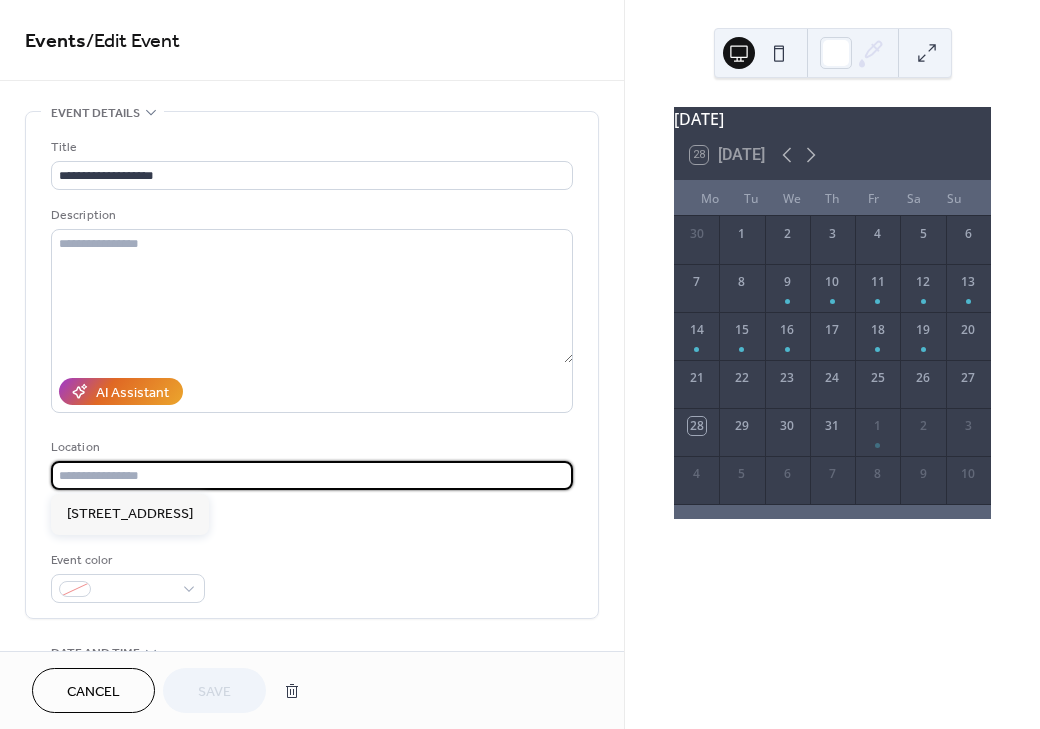click at bounding box center (312, 475) 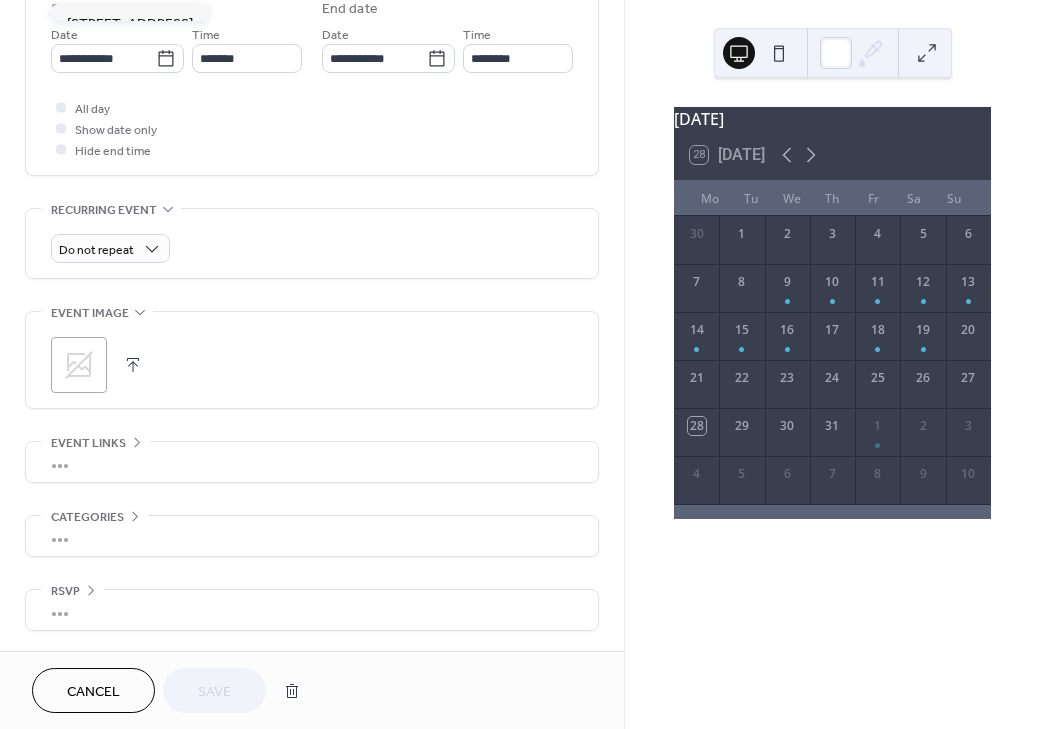 scroll, scrollTop: 774, scrollLeft: 0, axis: vertical 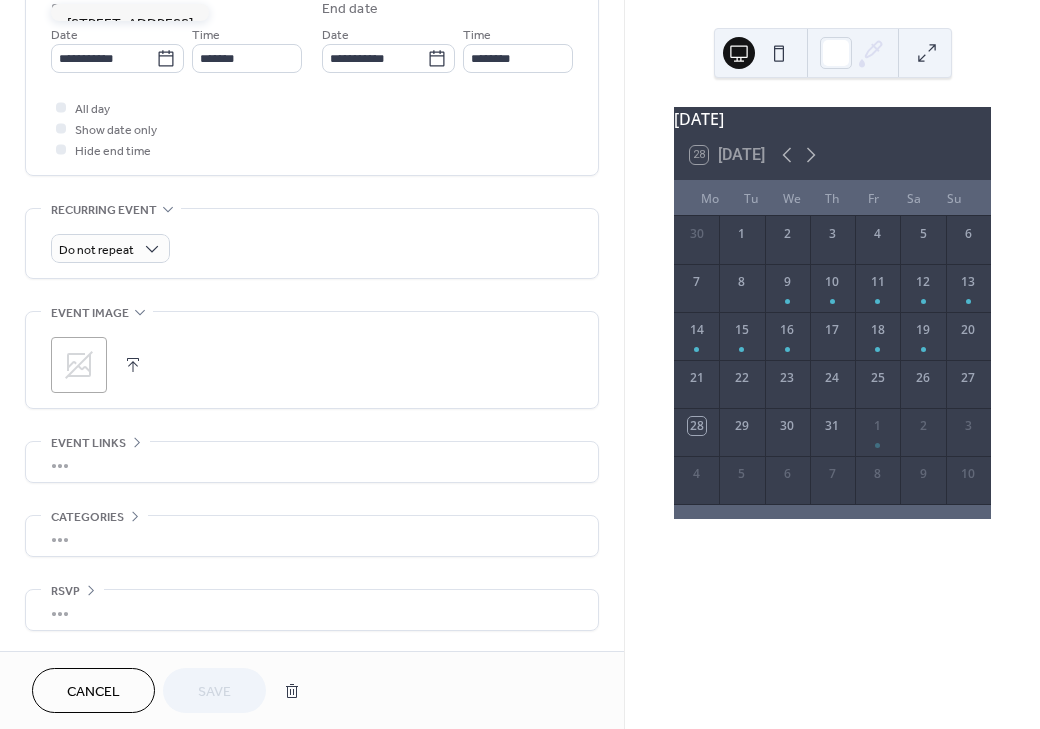 click on "Cancel" at bounding box center (93, 690) 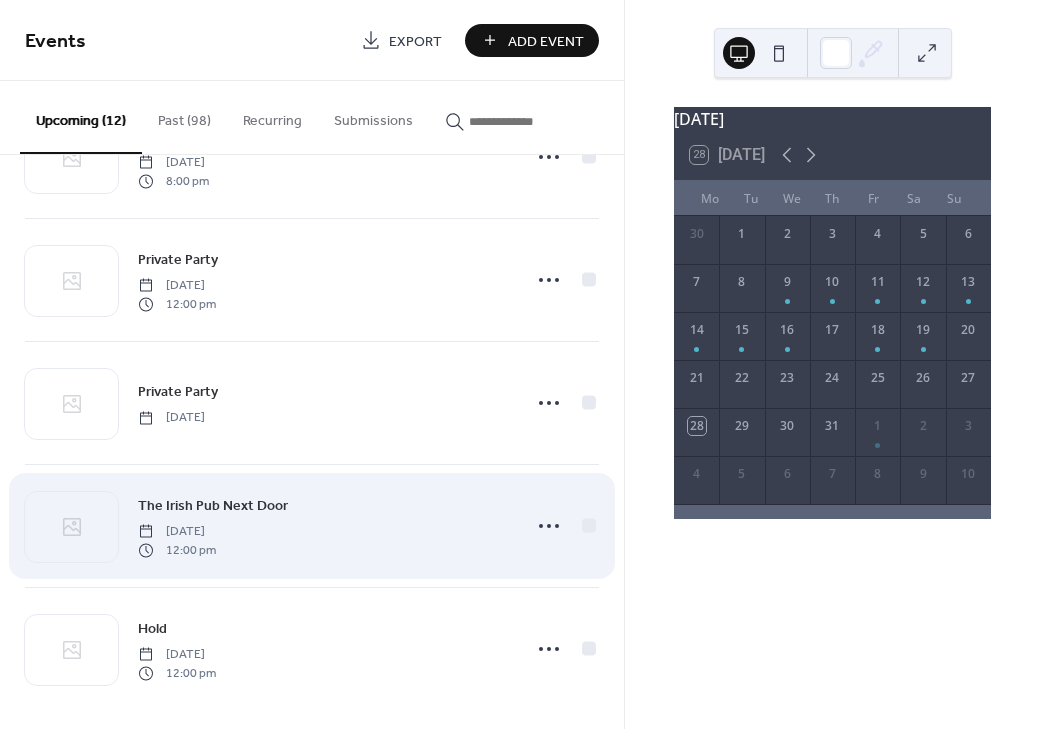 scroll, scrollTop: 959, scrollLeft: 0, axis: vertical 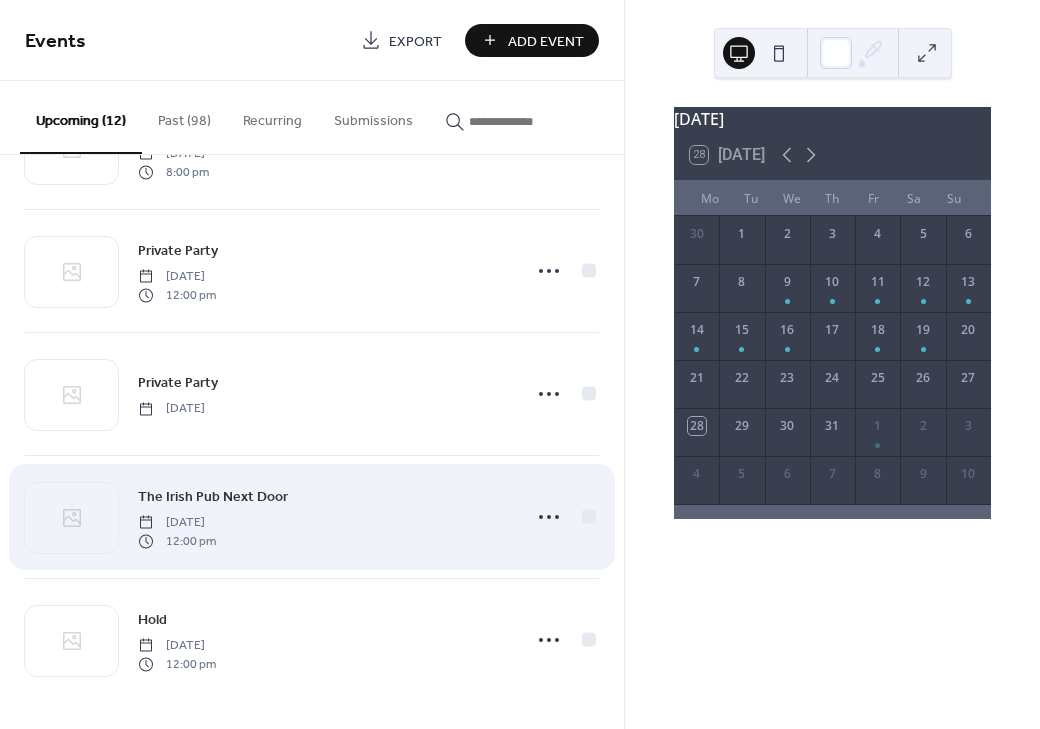 click on "The Irish Pub Next Door" at bounding box center (213, 497) 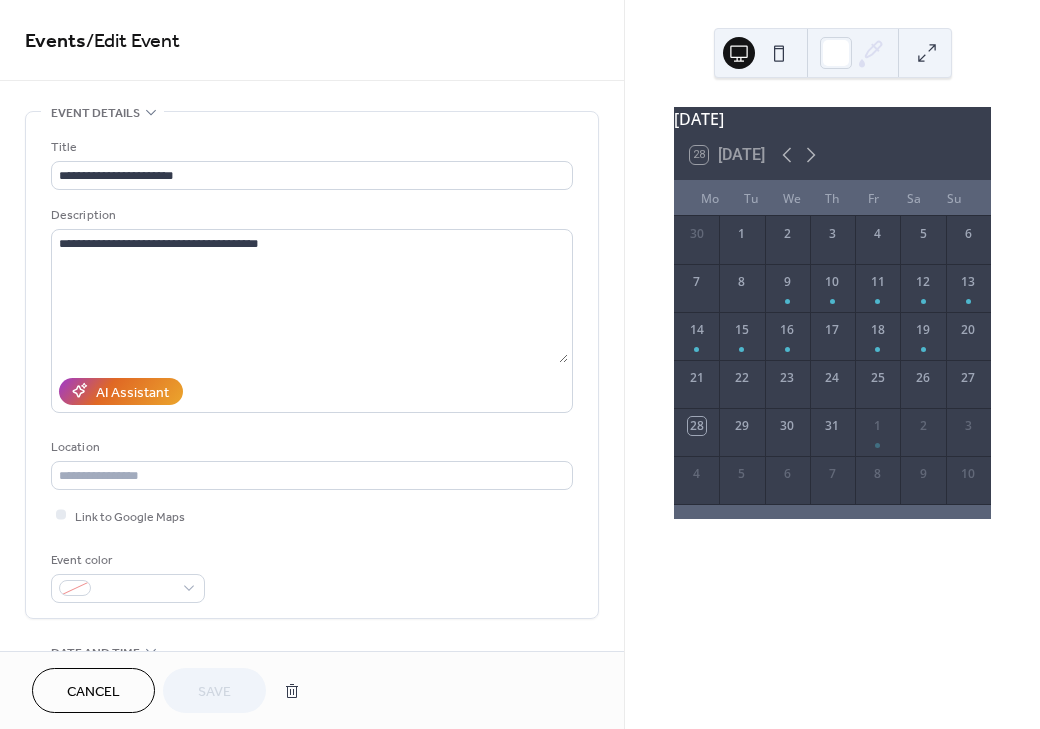 click on "**********" at bounding box center (312, 370) 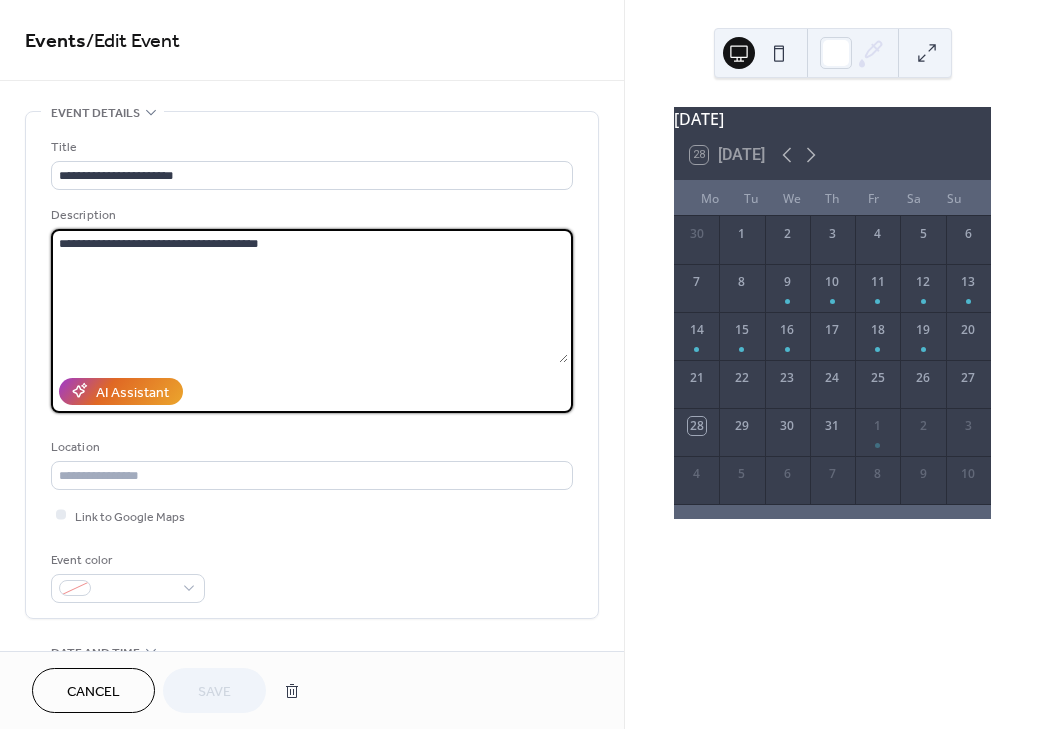 drag, startPoint x: 279, startPoint y: 242, endPoint x: 29, endPoint y: 239, distance: 250.018 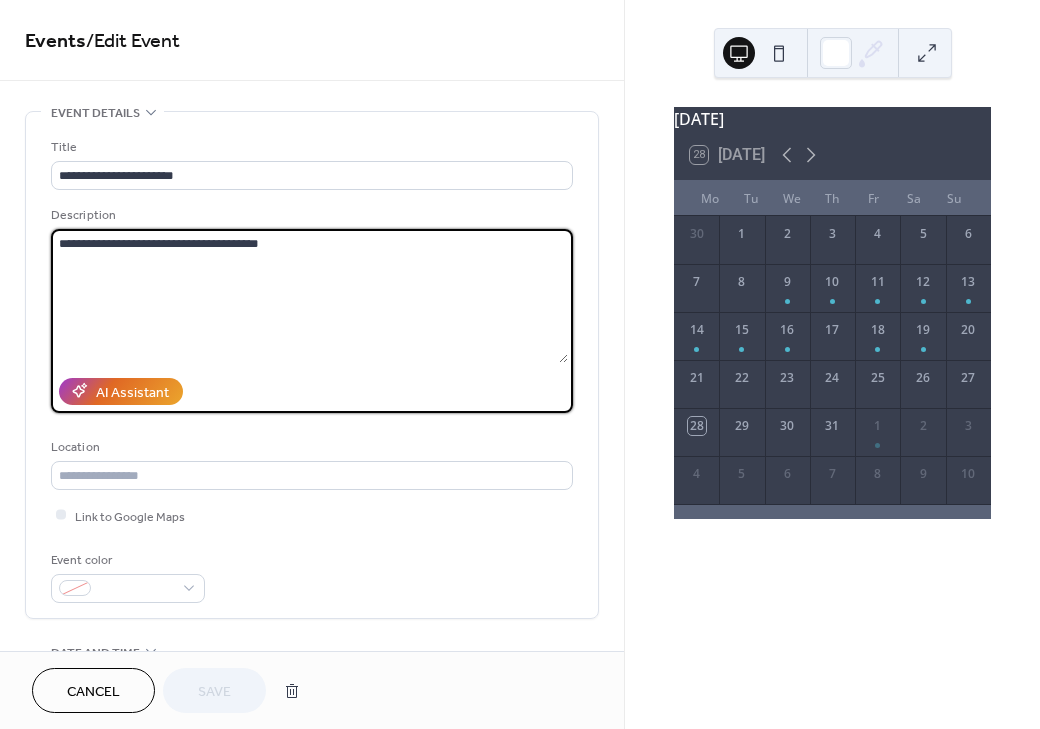 click on "Cancel" at bounding box center (93, 692) 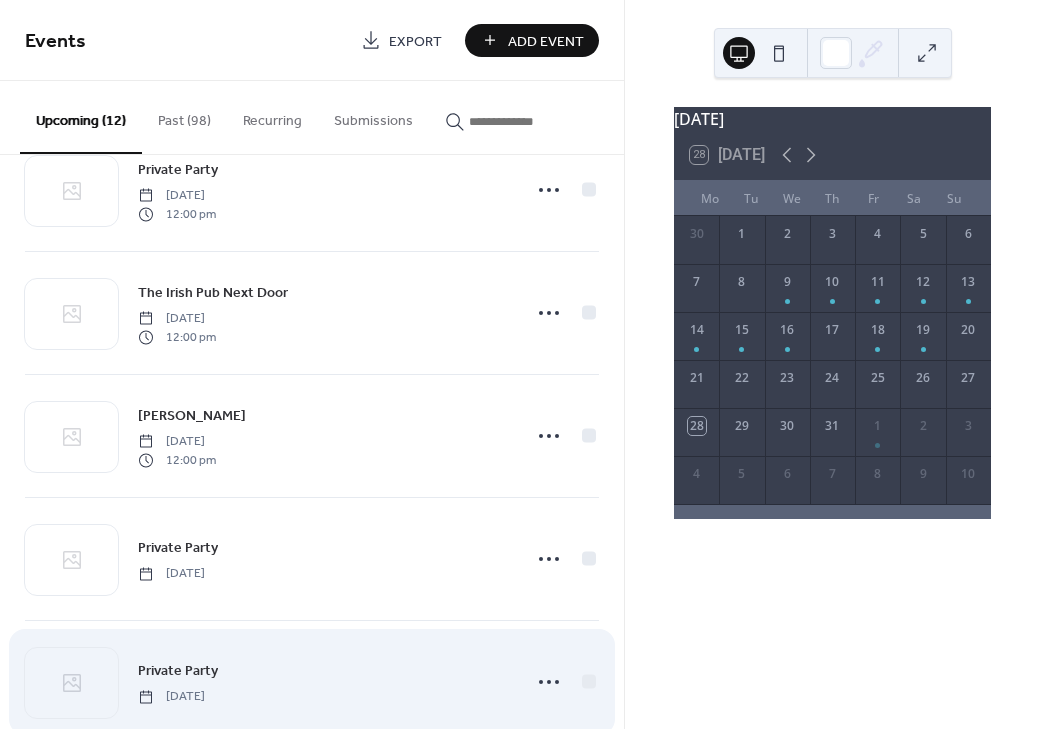 scroll, scrollTop: 606, scrollLeft: 0, axis: vertical 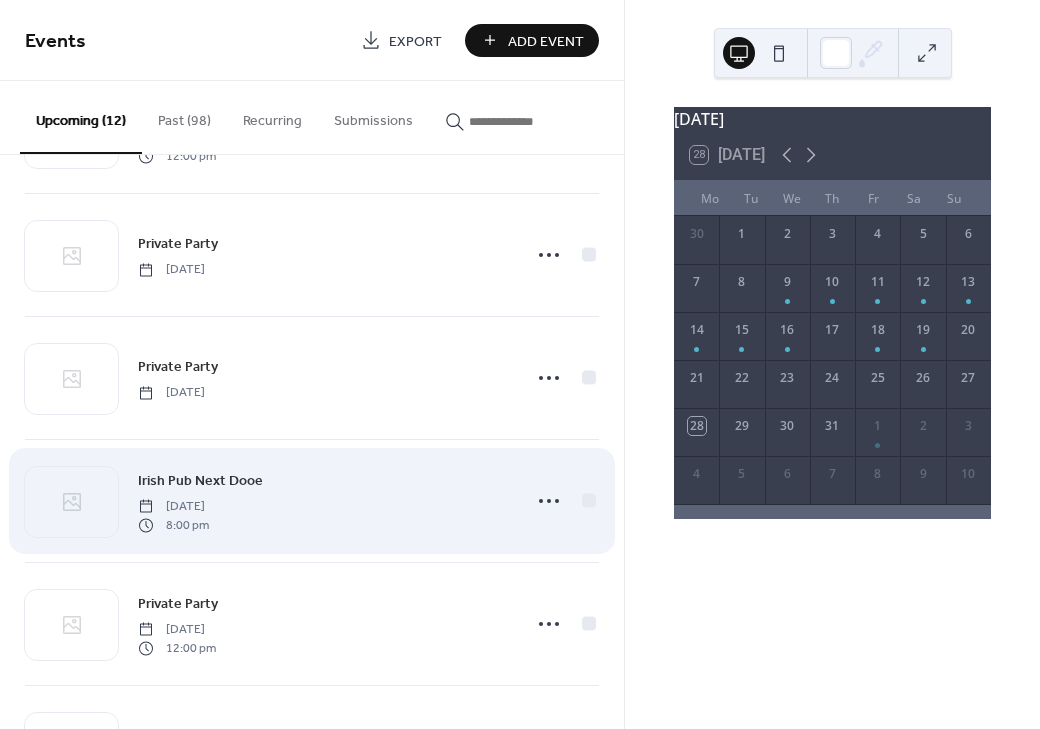 click on "[DATE]" at bounding box center [173, 507] 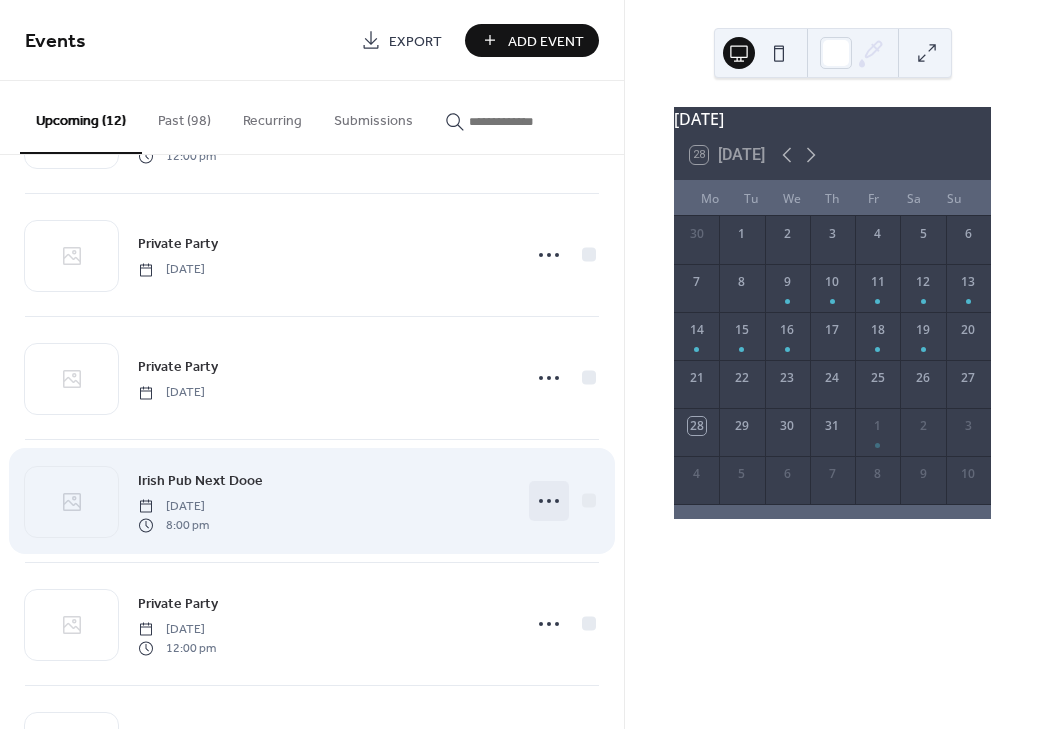 click 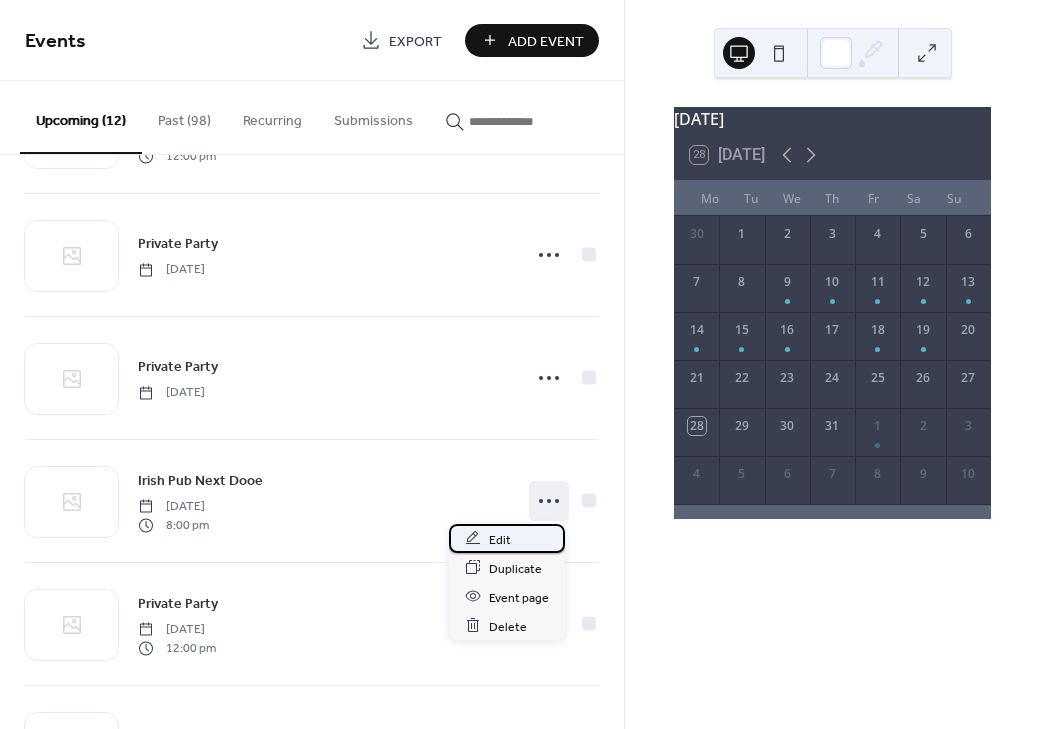 click on "Edit" at bounding box center (500, 539) 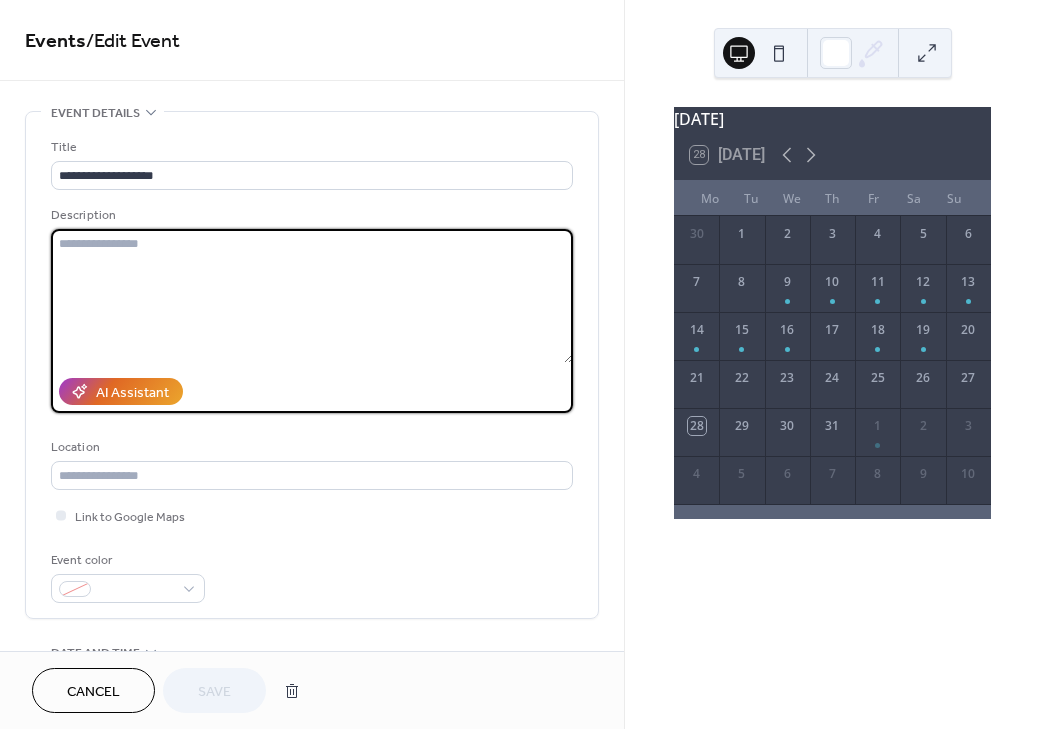 click at bounding box center [312, 296] 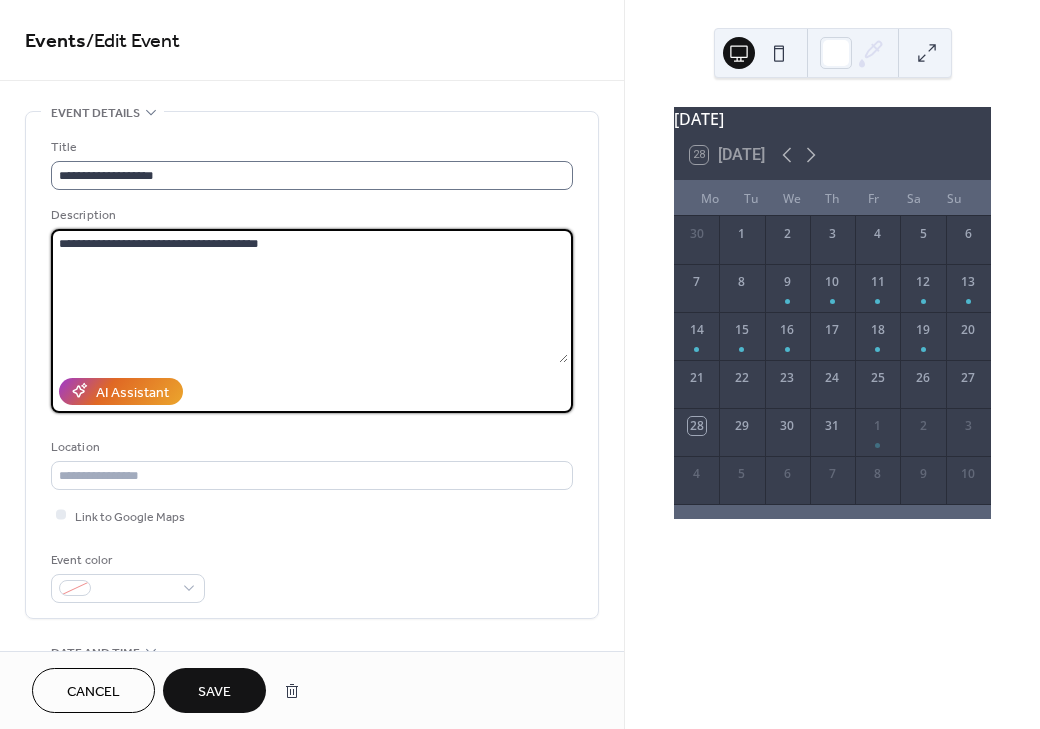 type on "**********" 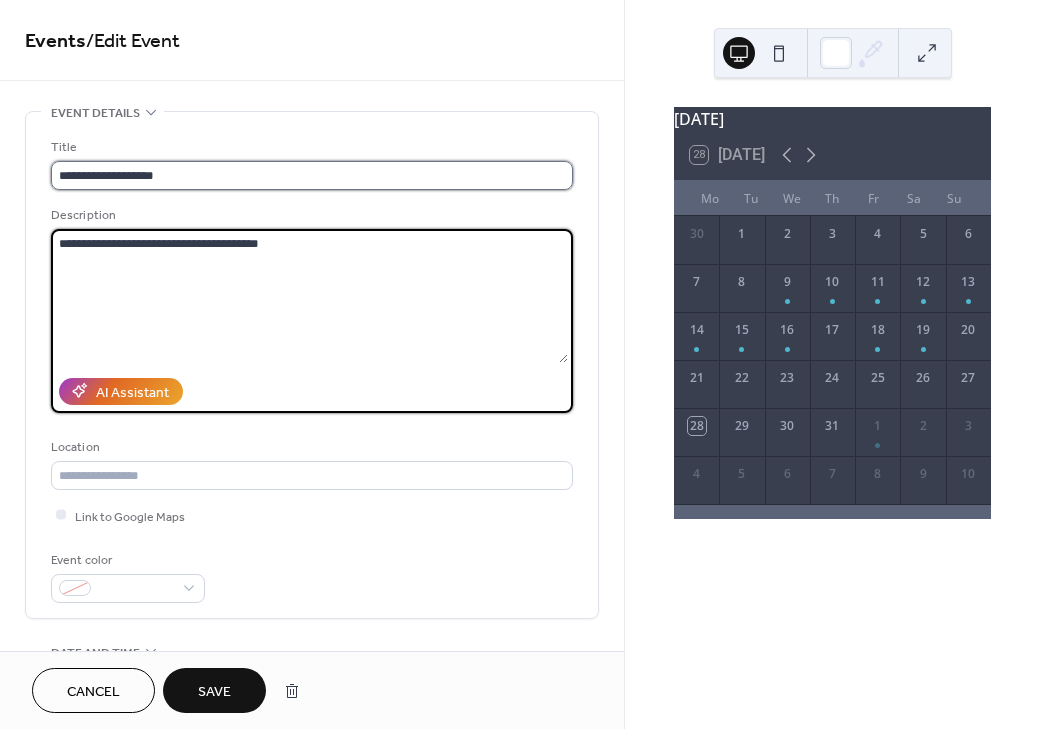 click on "**********" at bounding box center (312, 175) 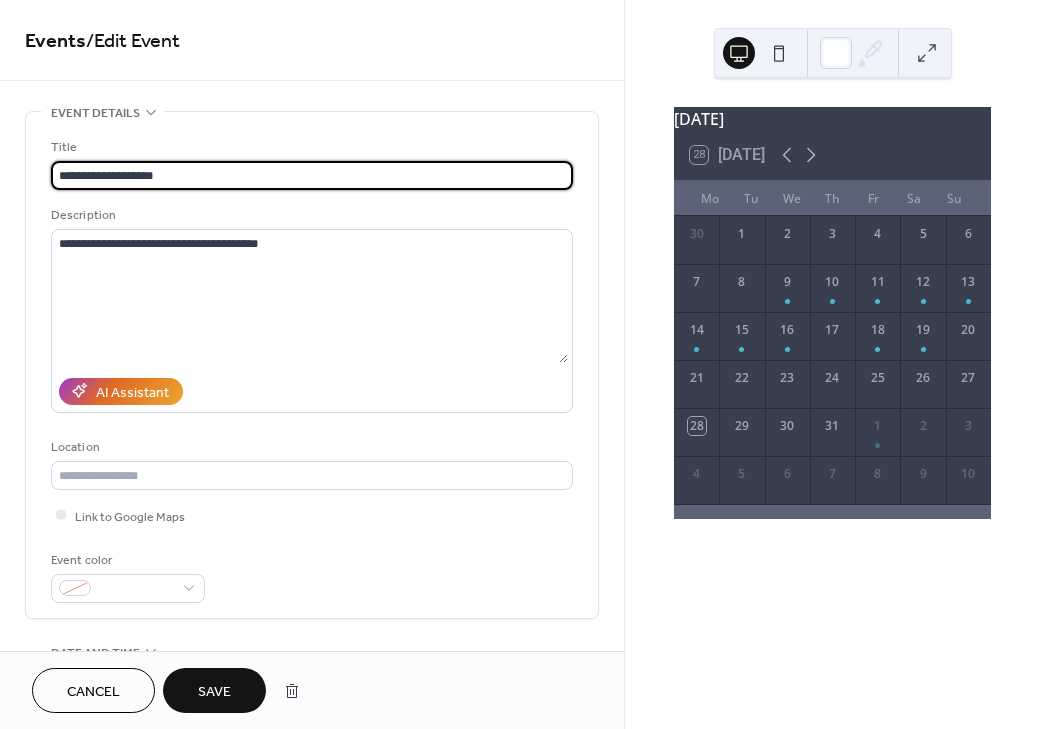 type on "**********" 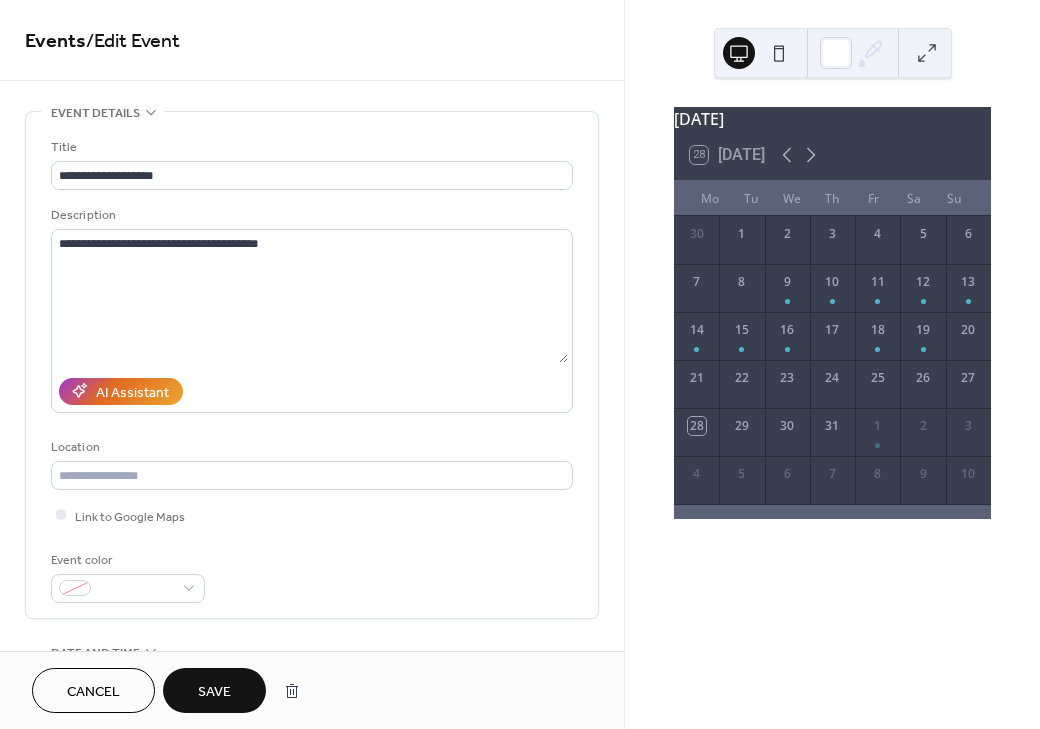 click on "Save" at bounding box center (214, 692) 